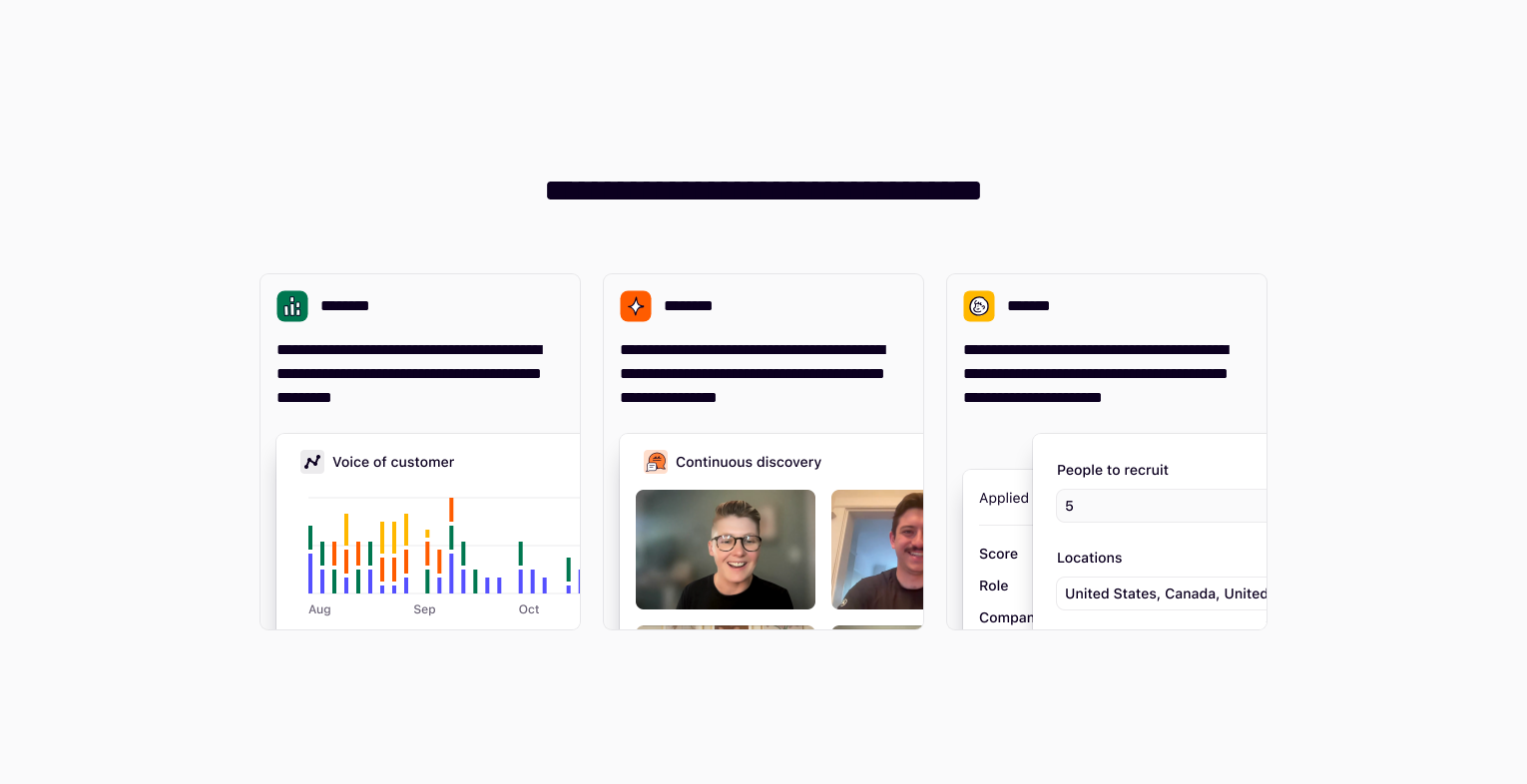 scroll, scrollTop: 0, scrollLeft: 0, axis: both 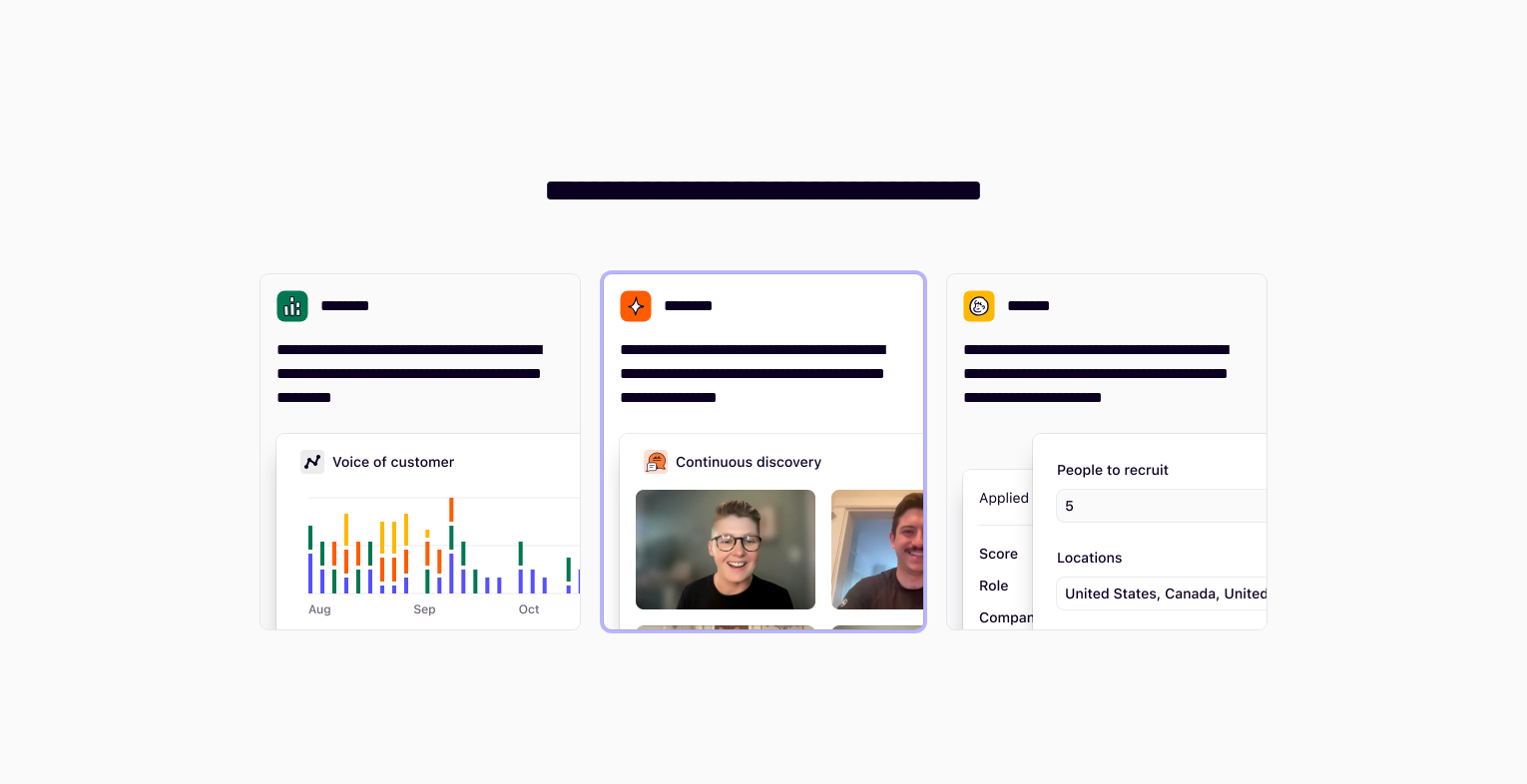 click on "**********" at bounding box center [764, 374] 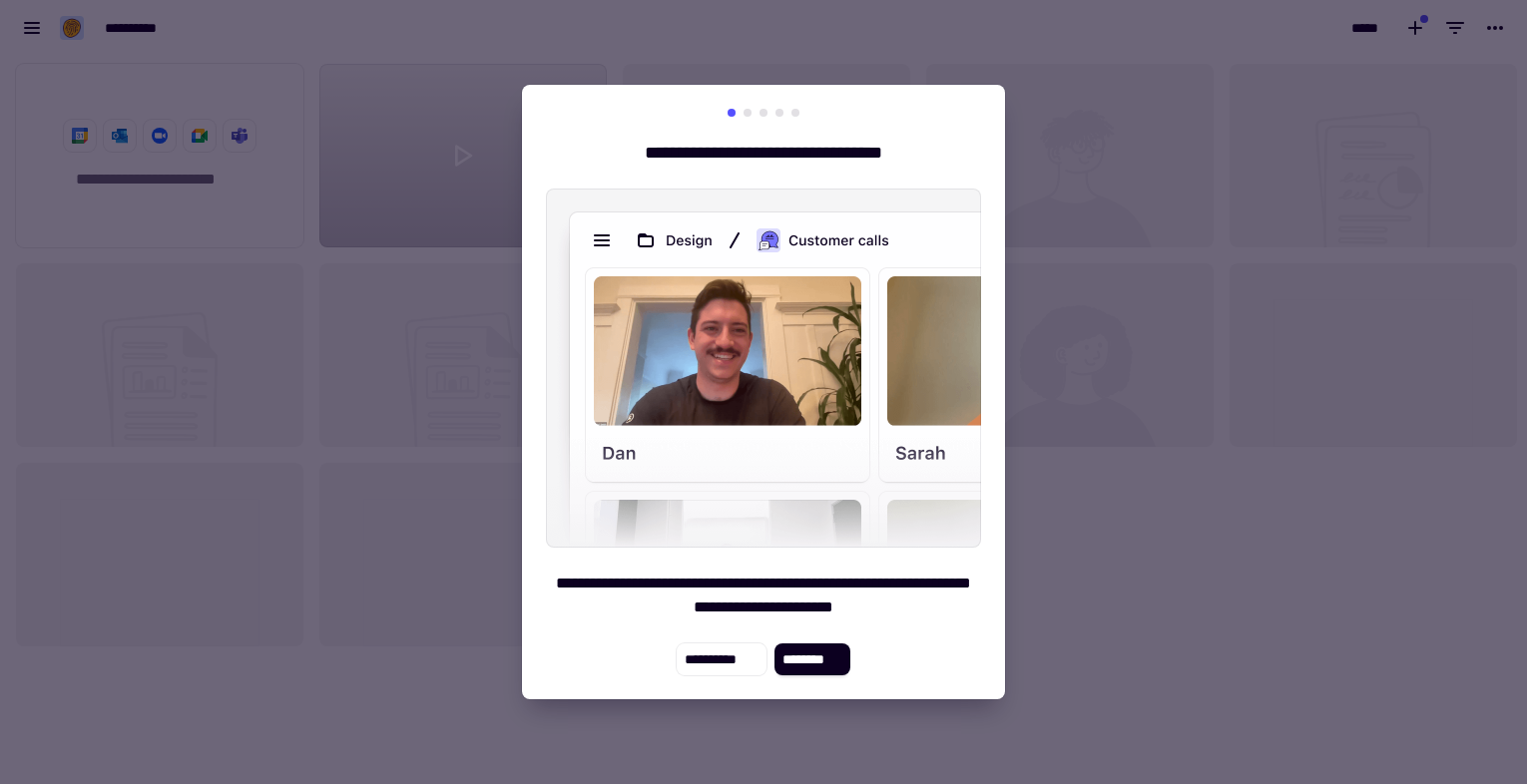 scroll, scrollTop: 16, scrollLeft: 16, axis: both 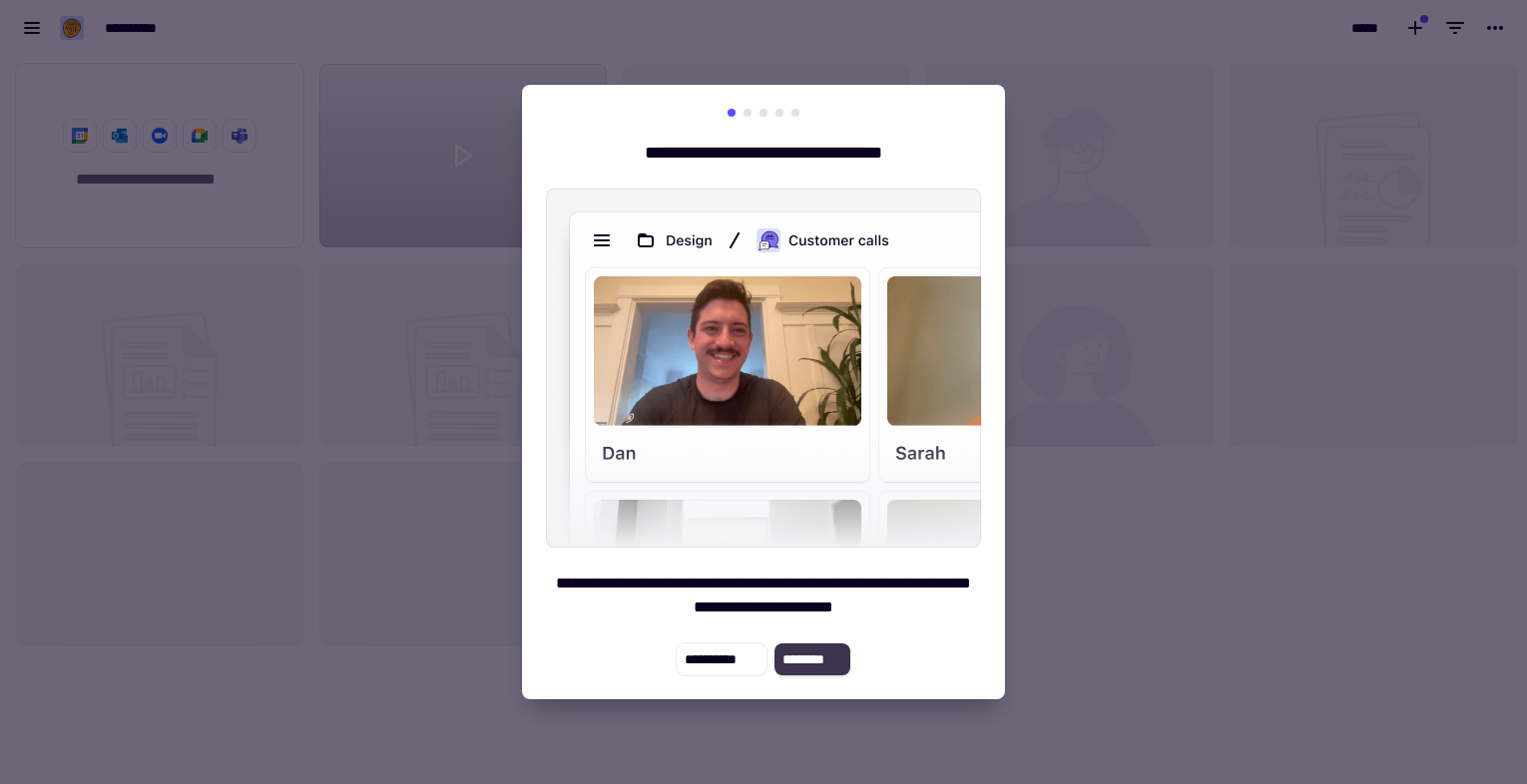 click on "********" 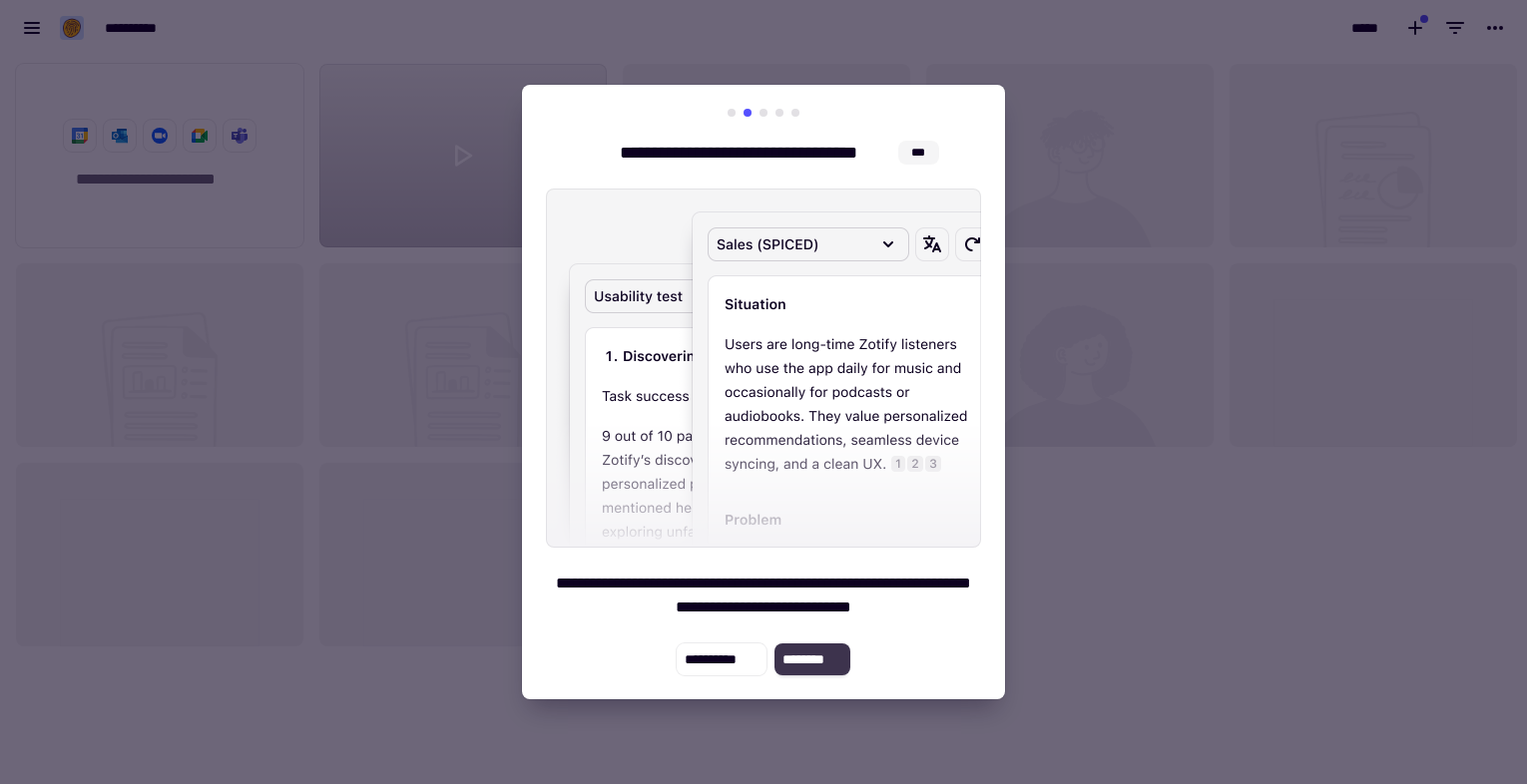 click on "********" 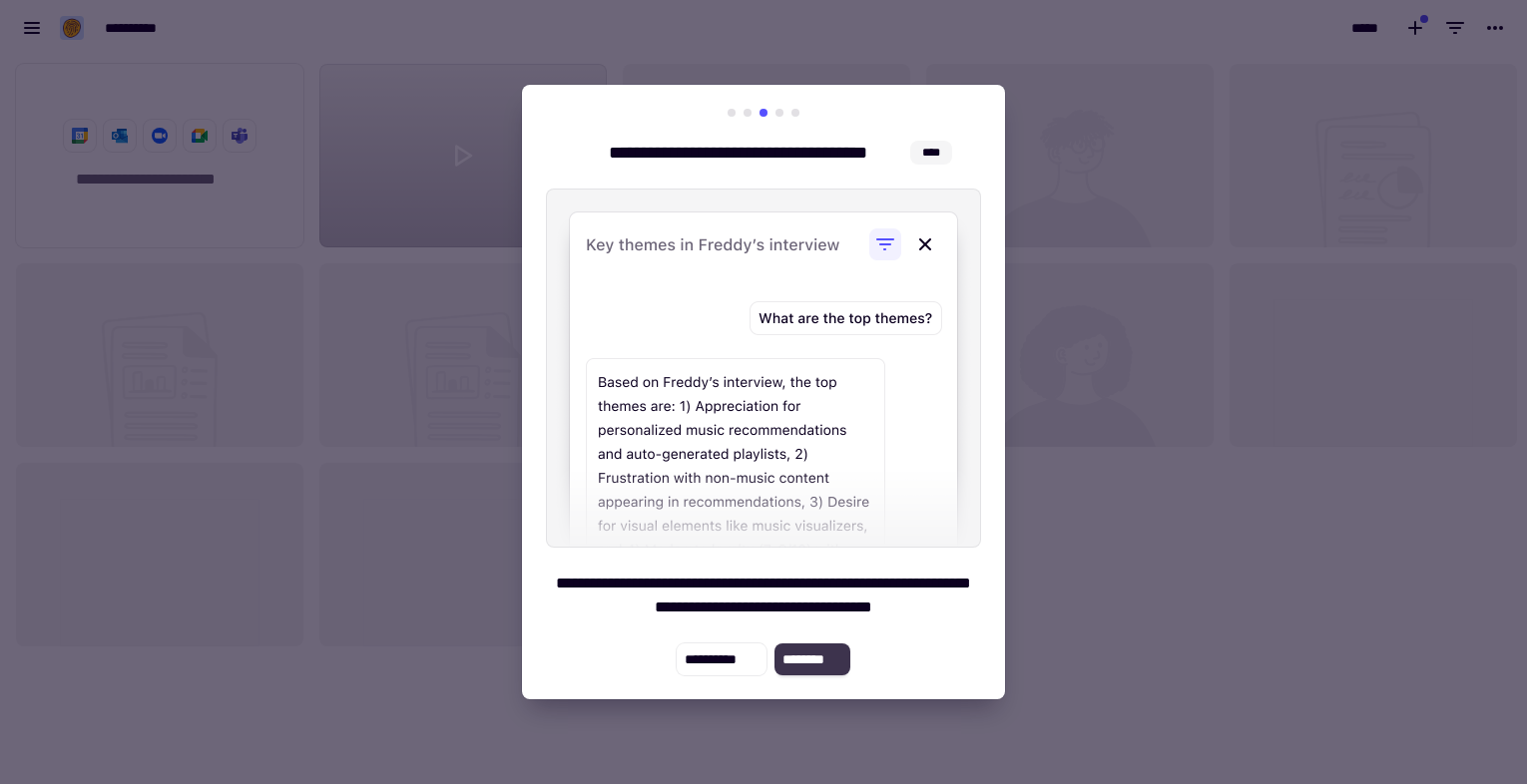 click on "********" 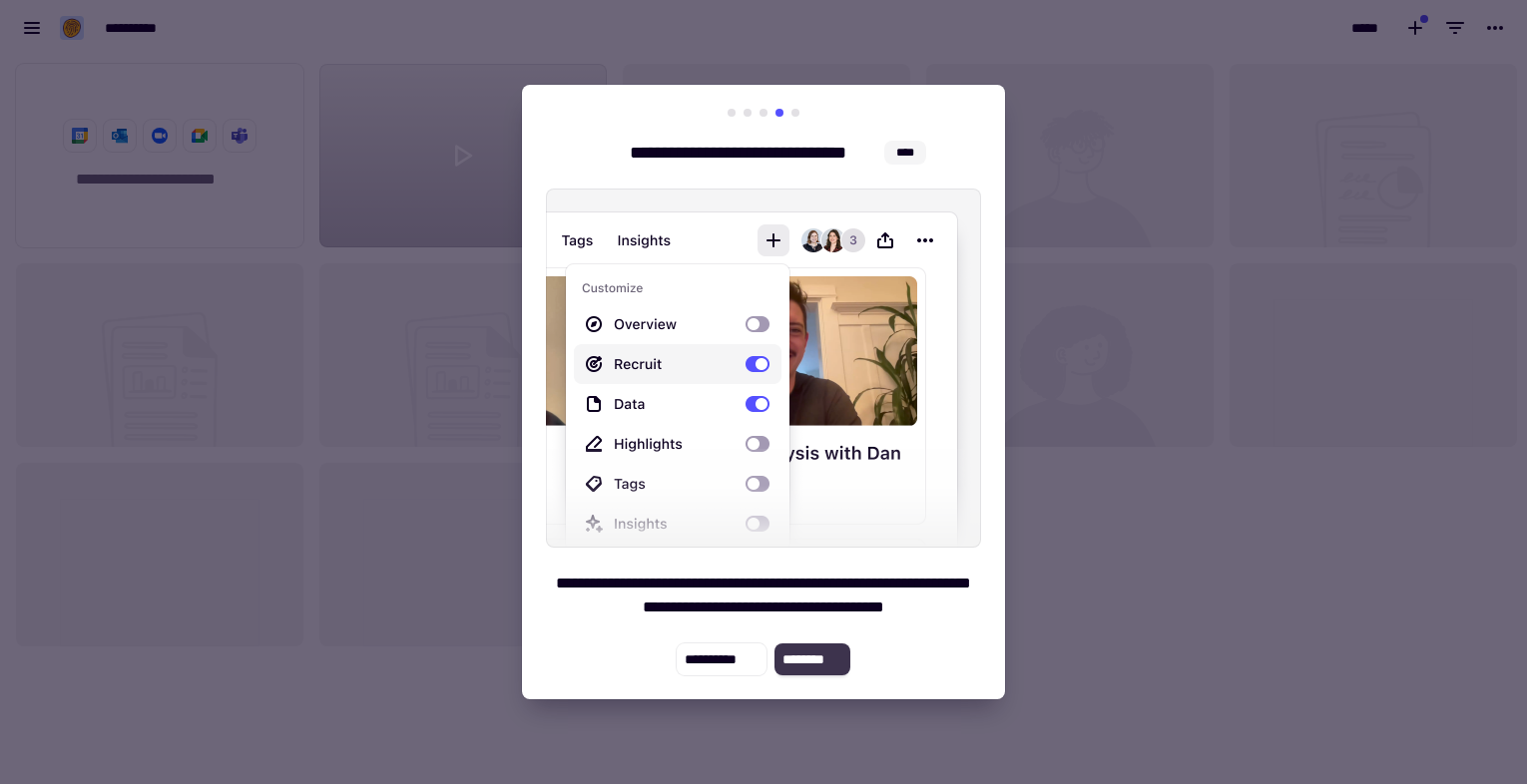 click on "********" 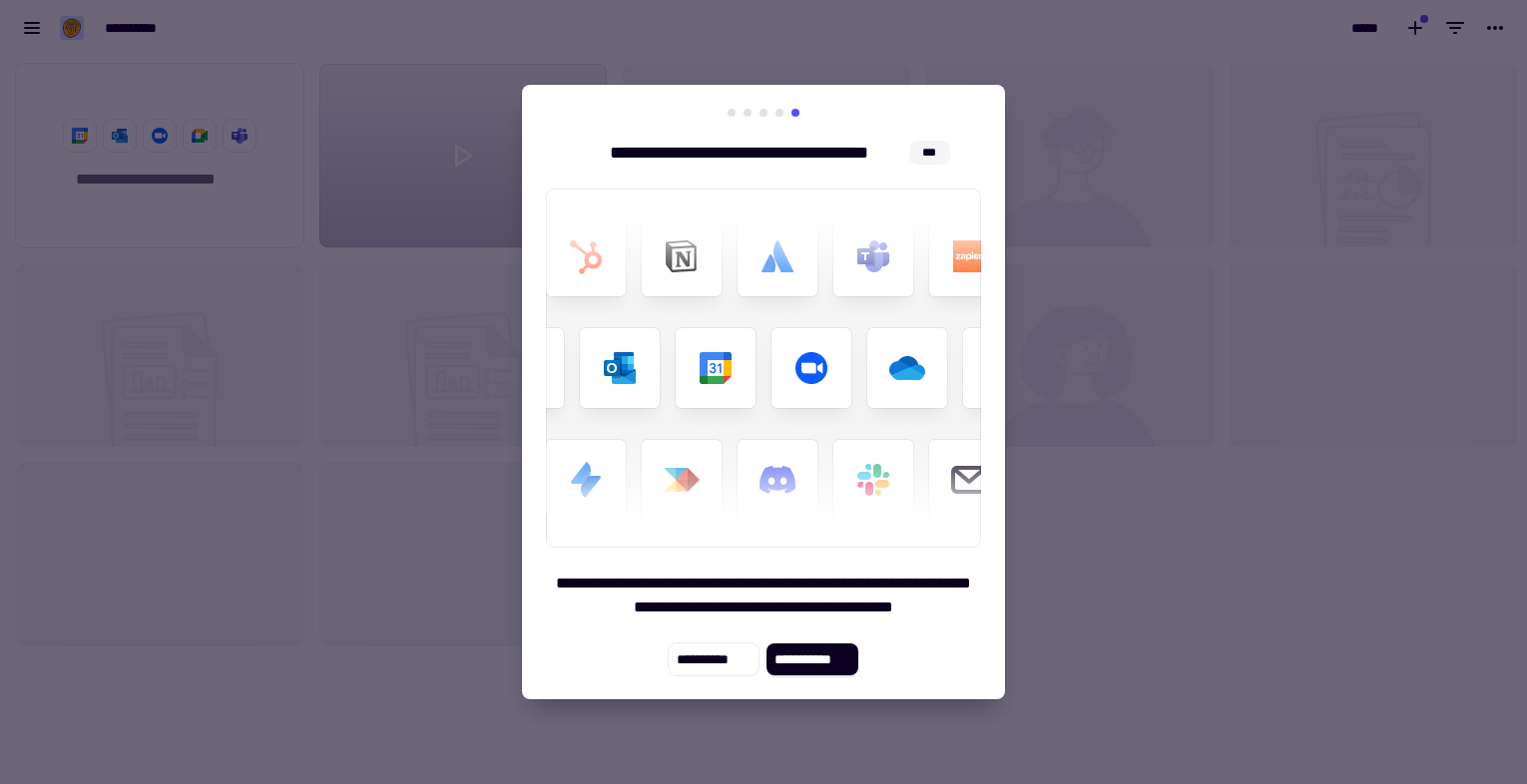 click at bounding box center (764, 392) 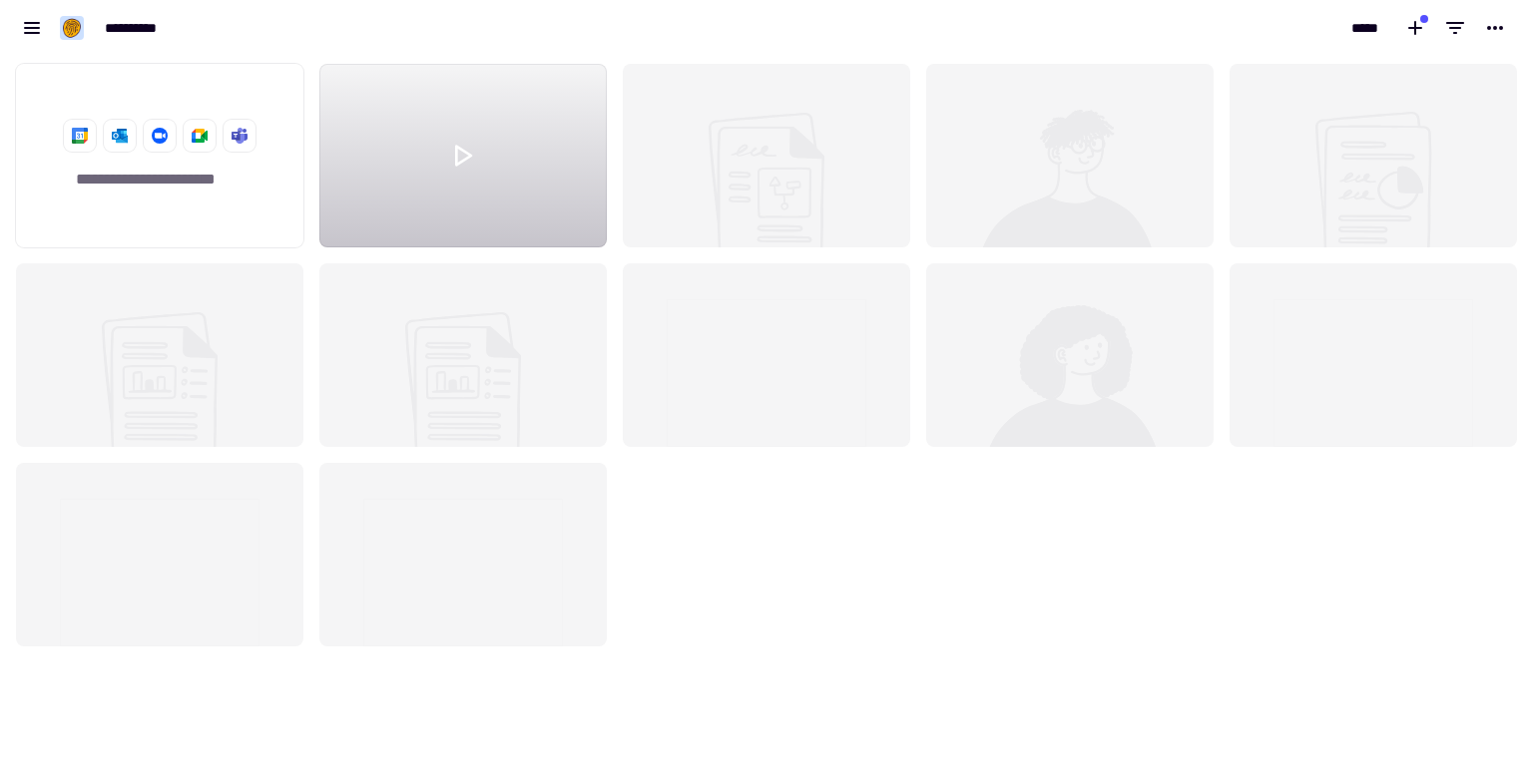 click on "*****" at bounding box center [1145, 28] 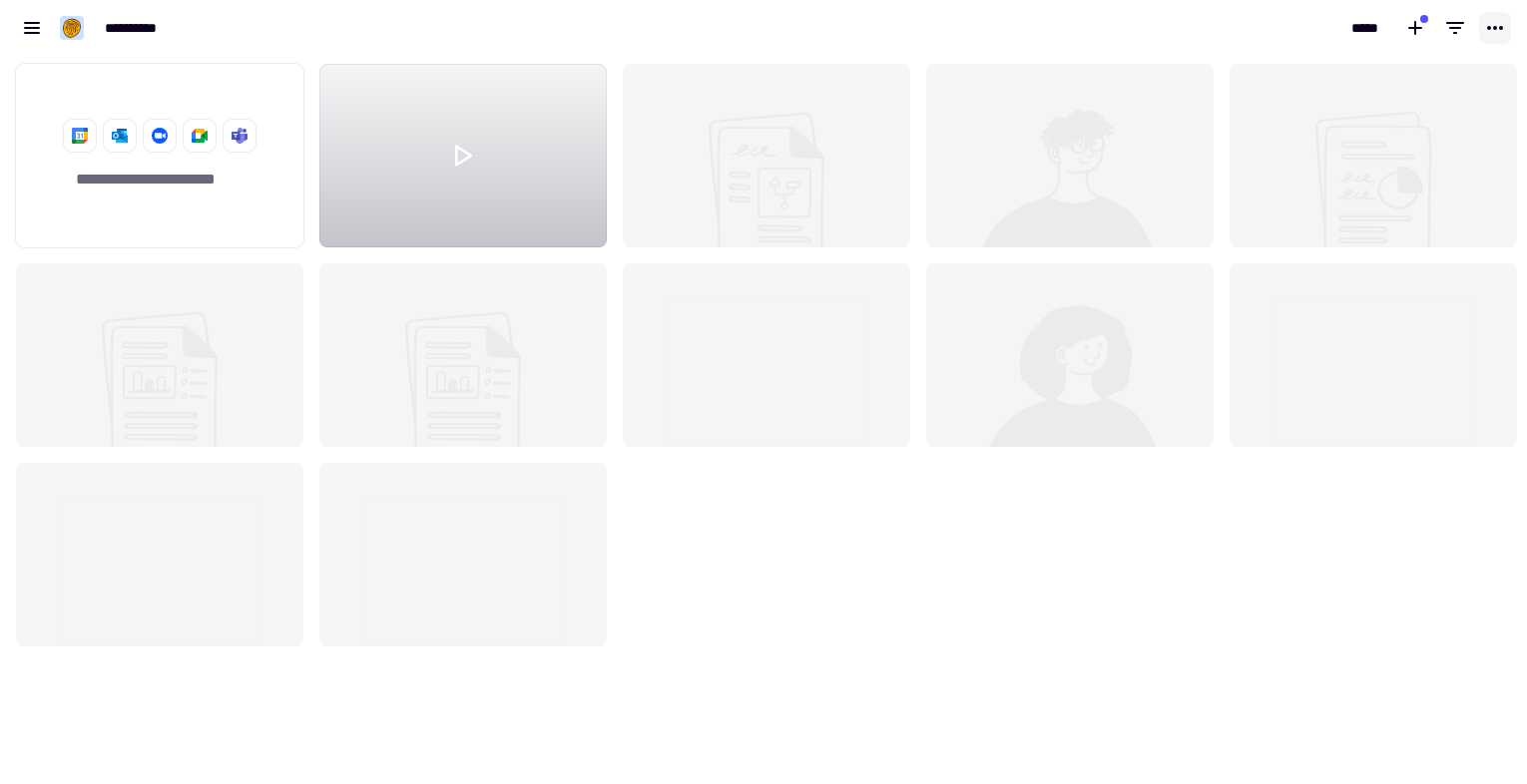 click 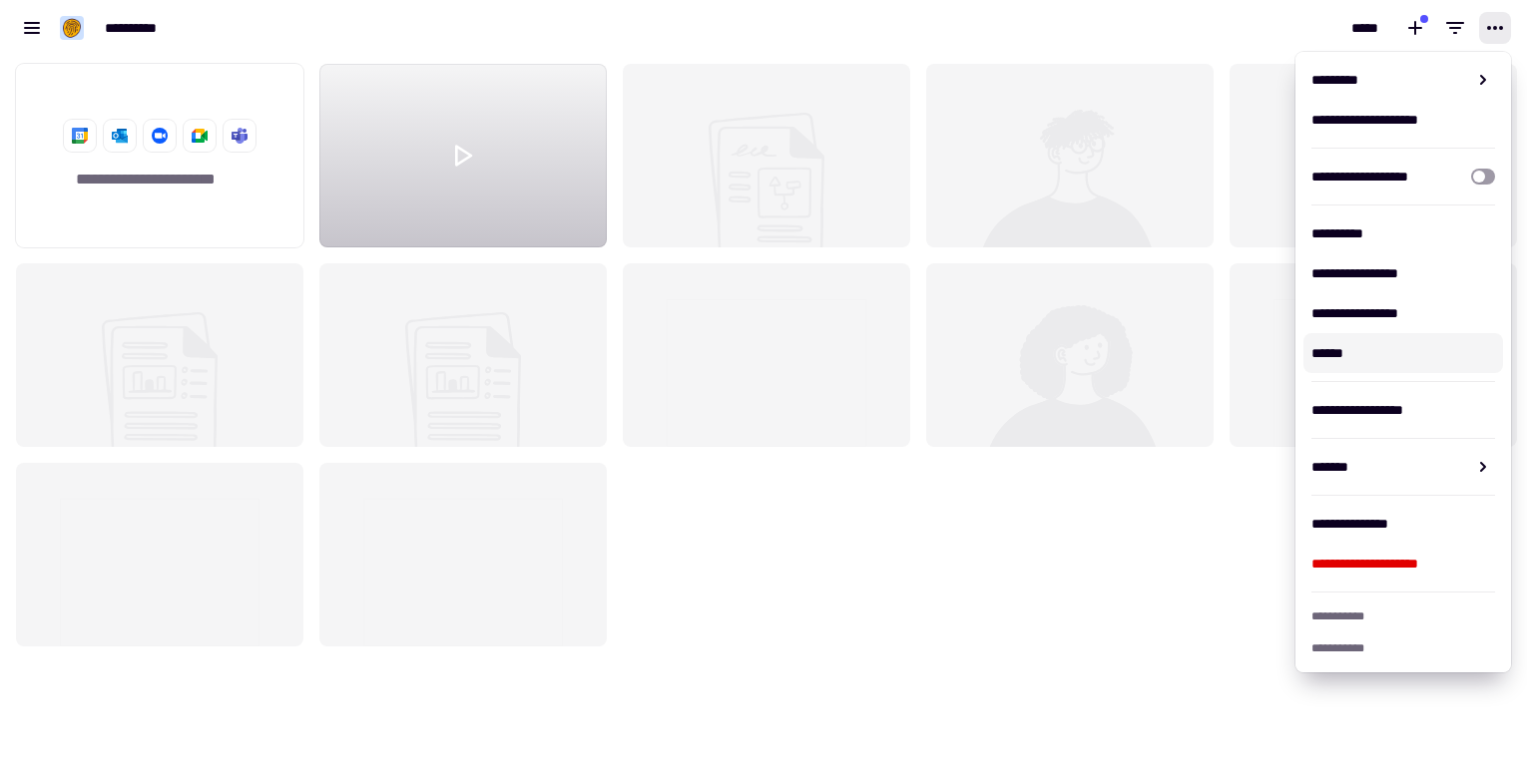 click on "**********" 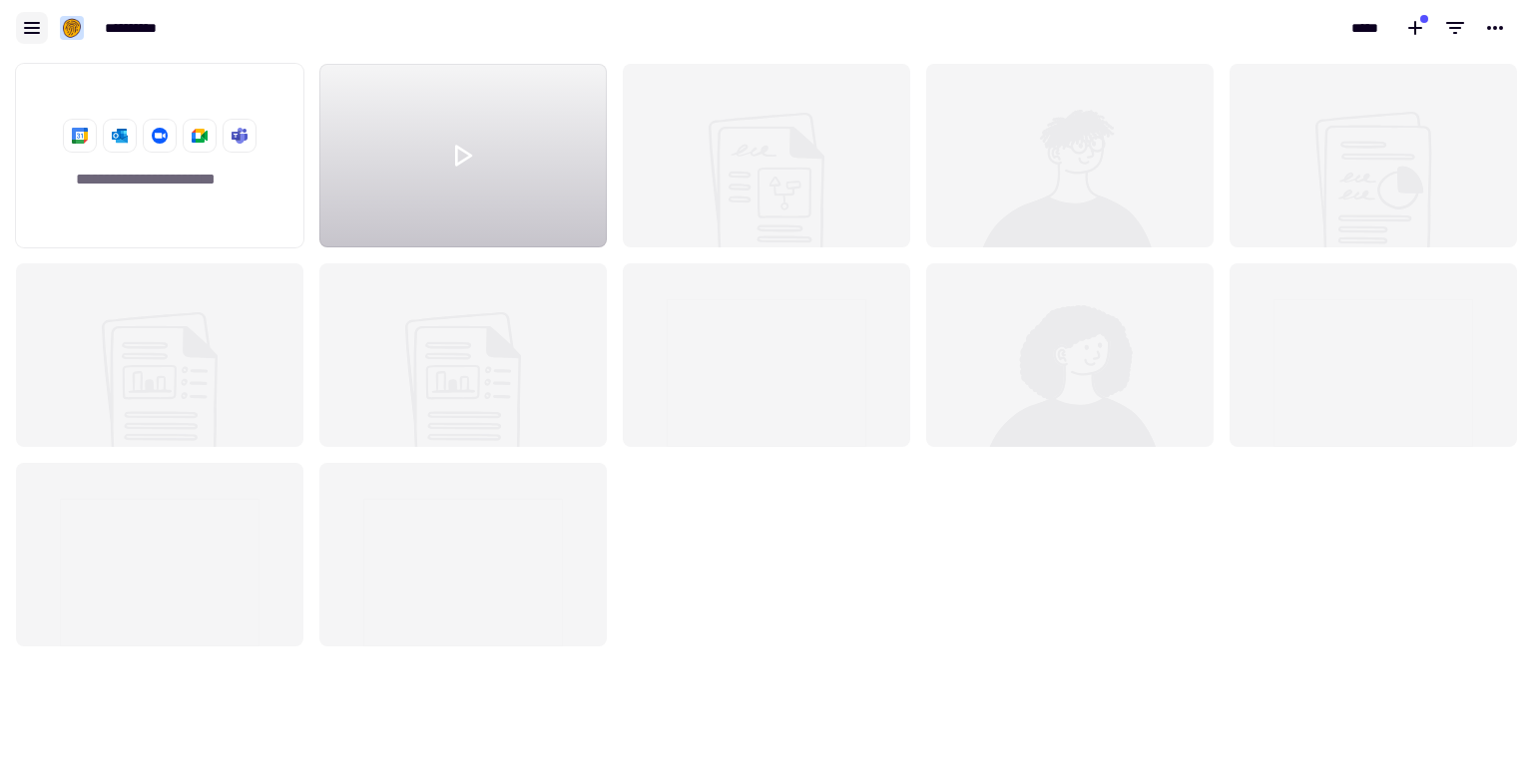 click 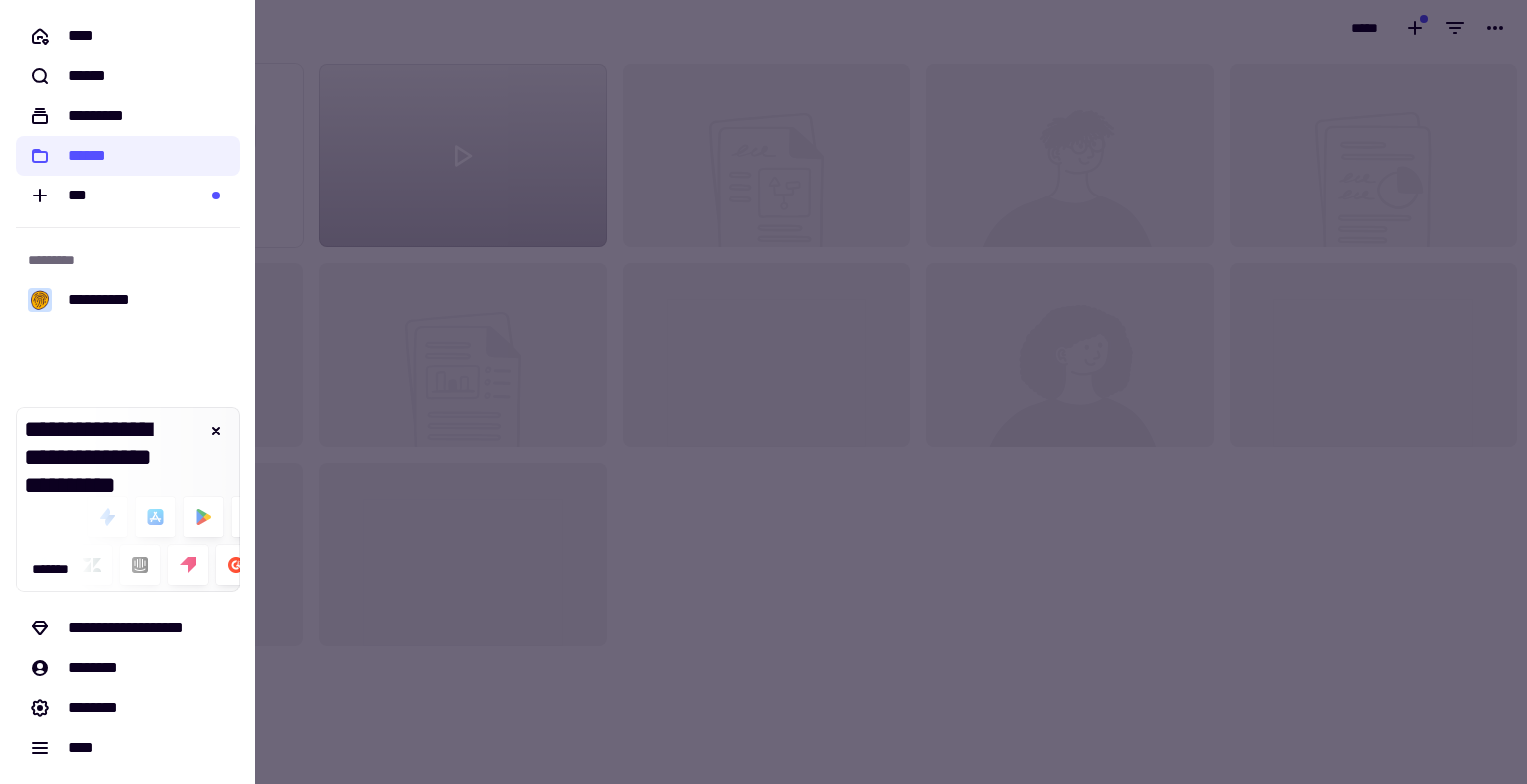 click at bounding box center [764, 392] 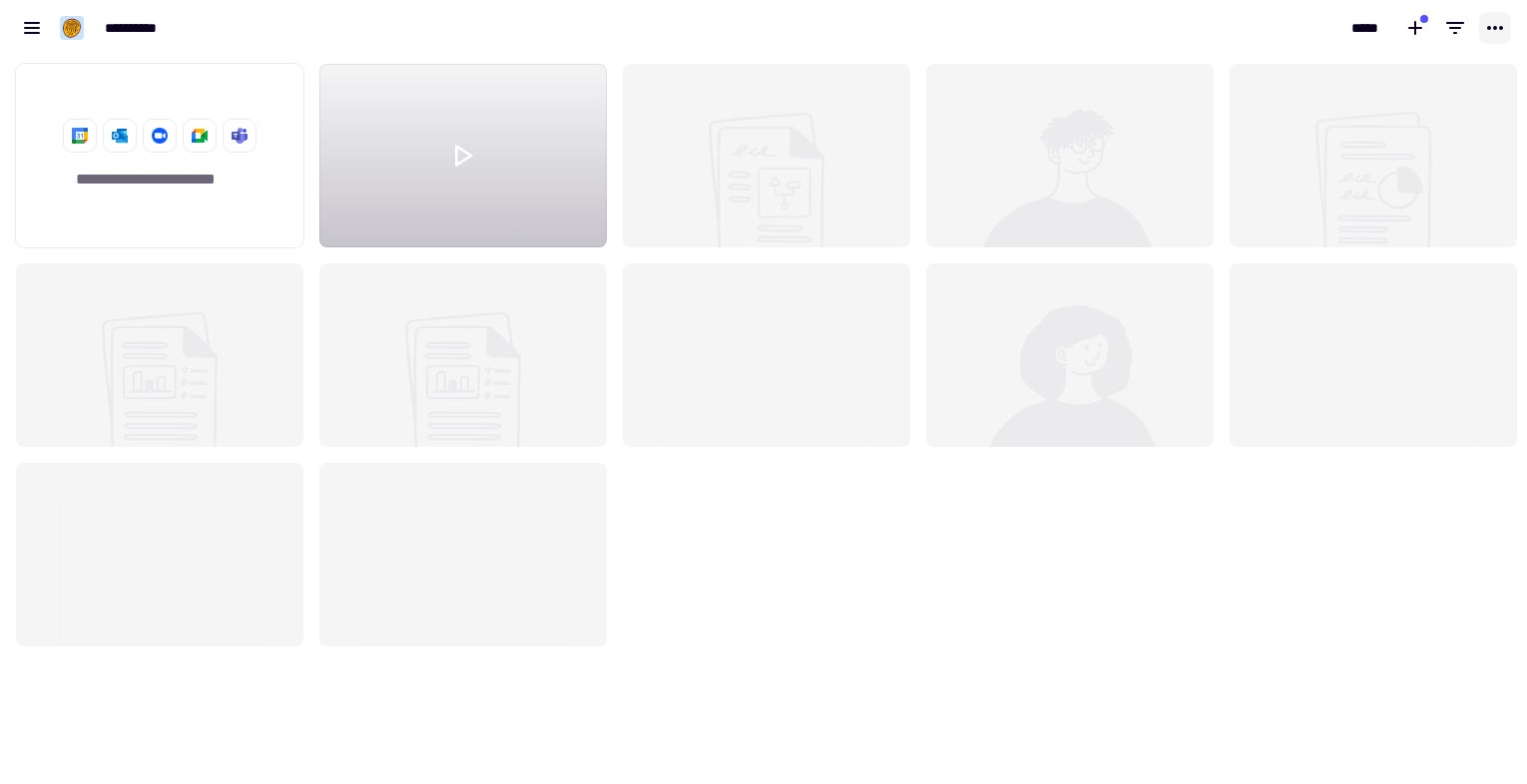 click 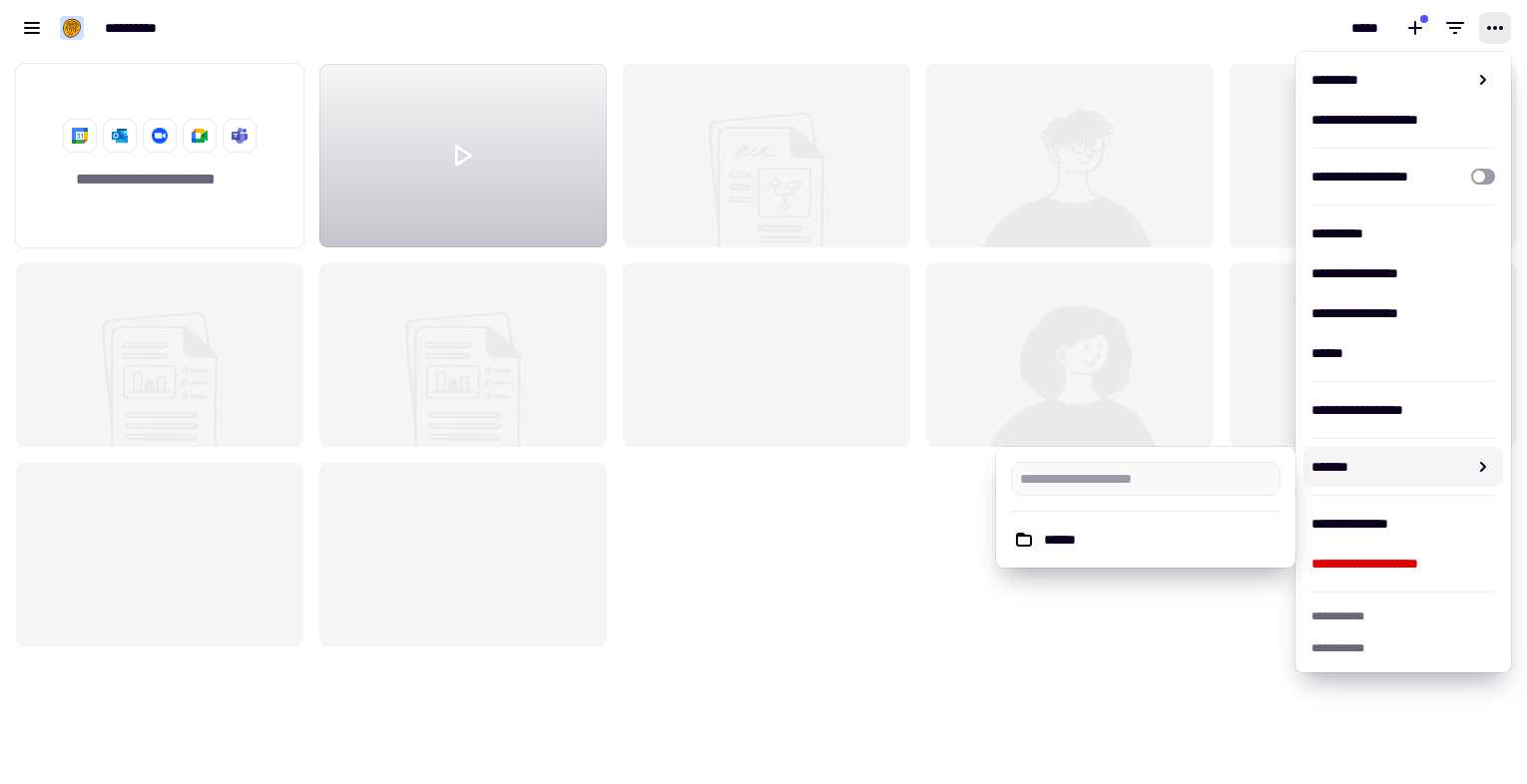 click on "**********" 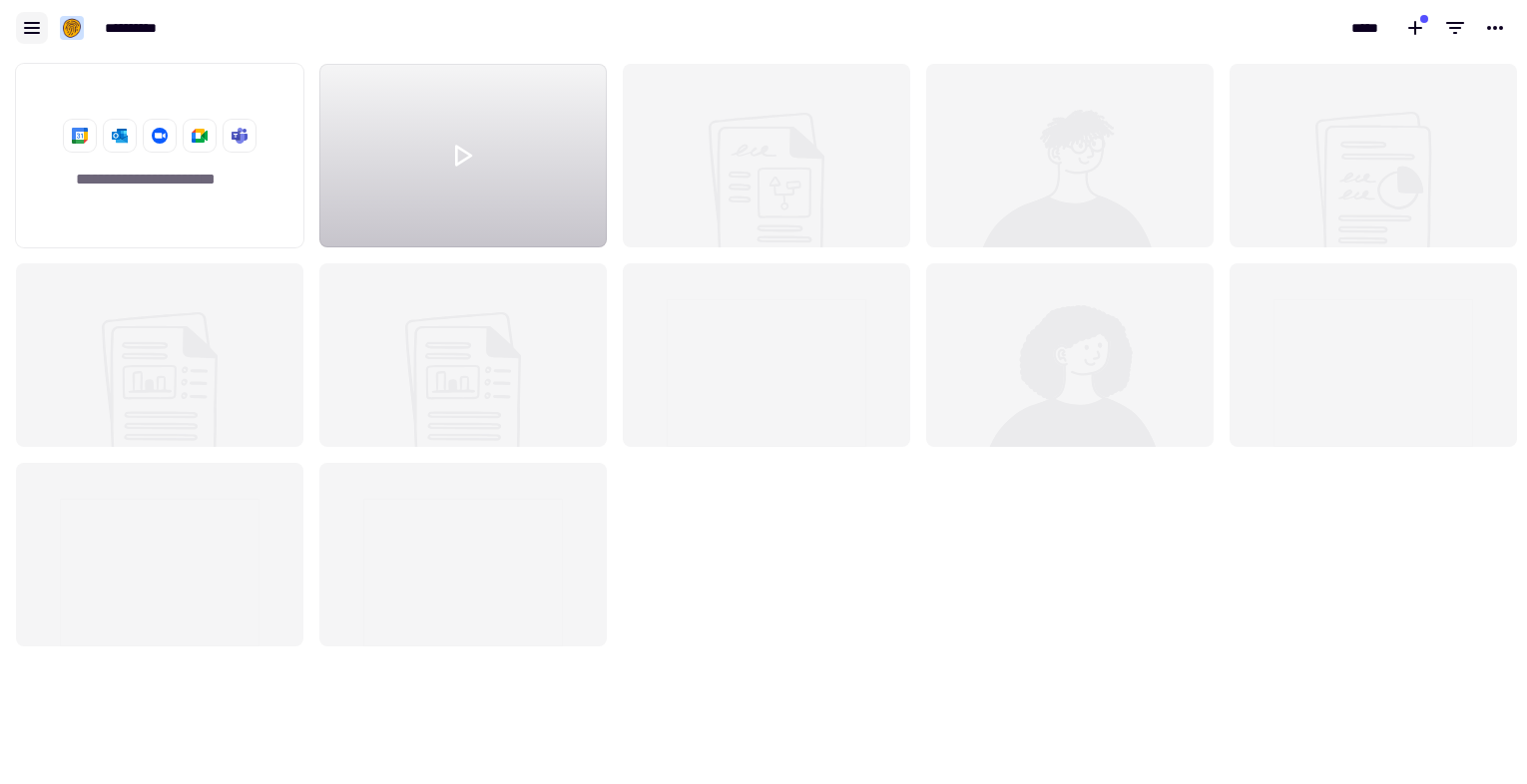 click 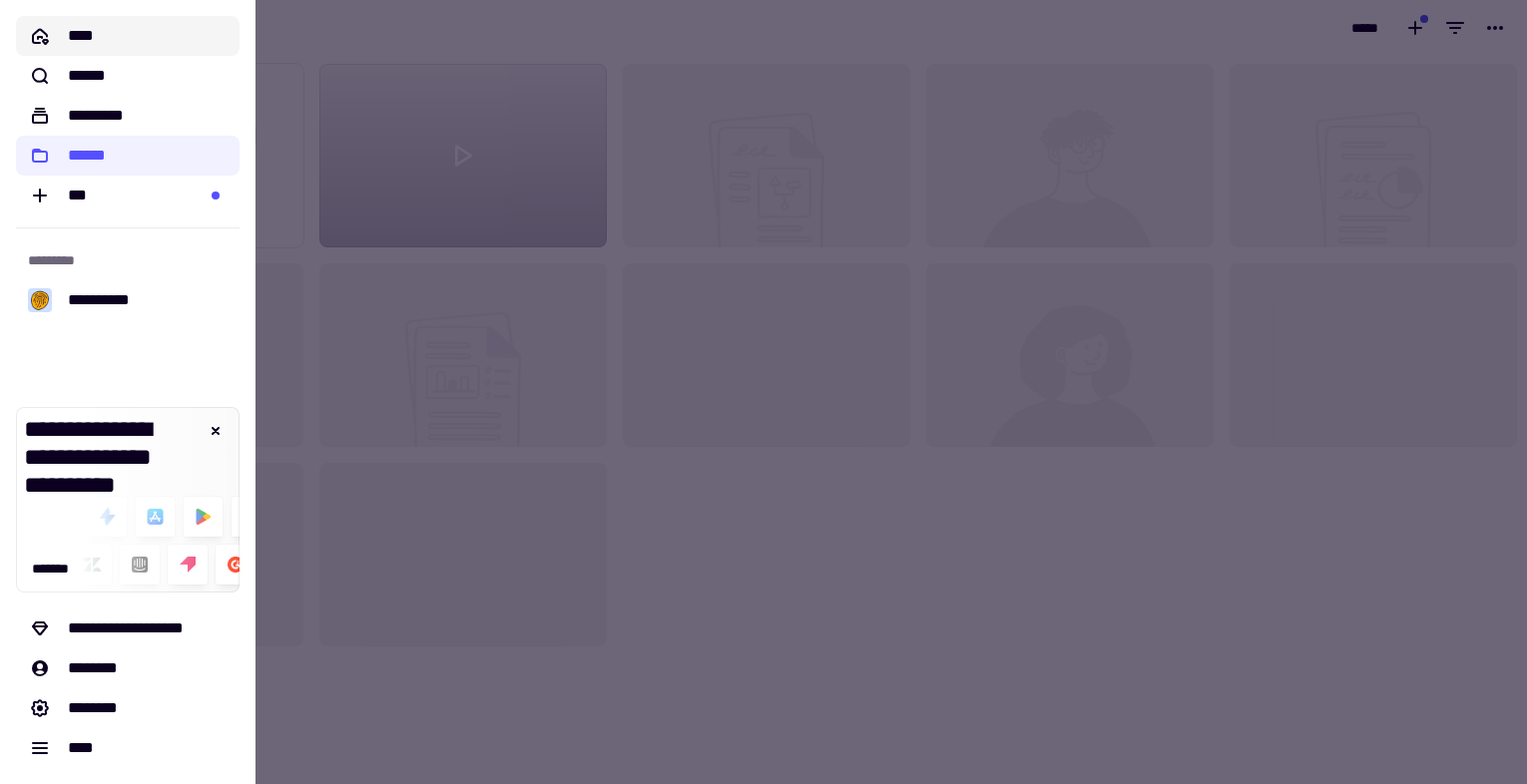 click on "****" 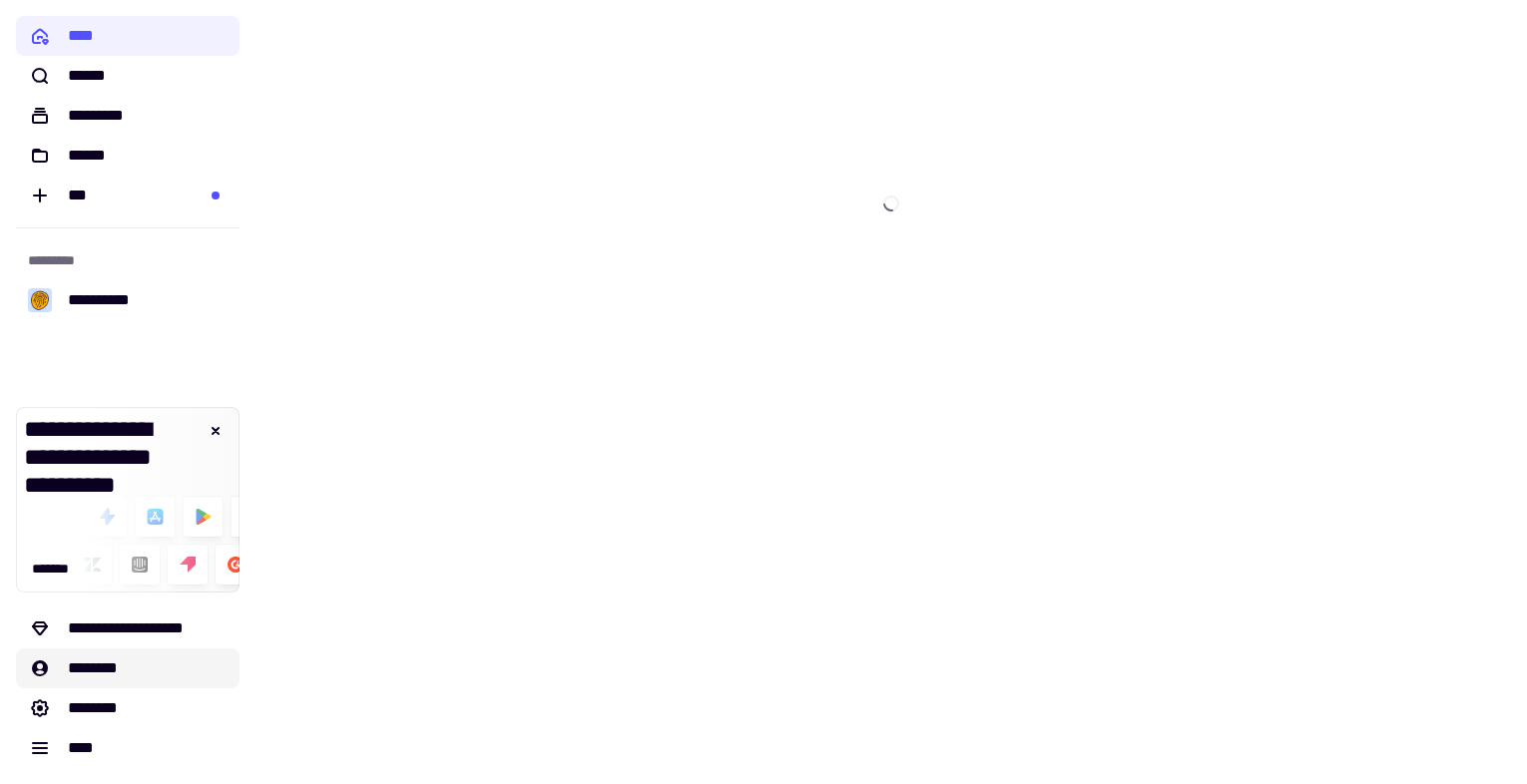 click on "********" 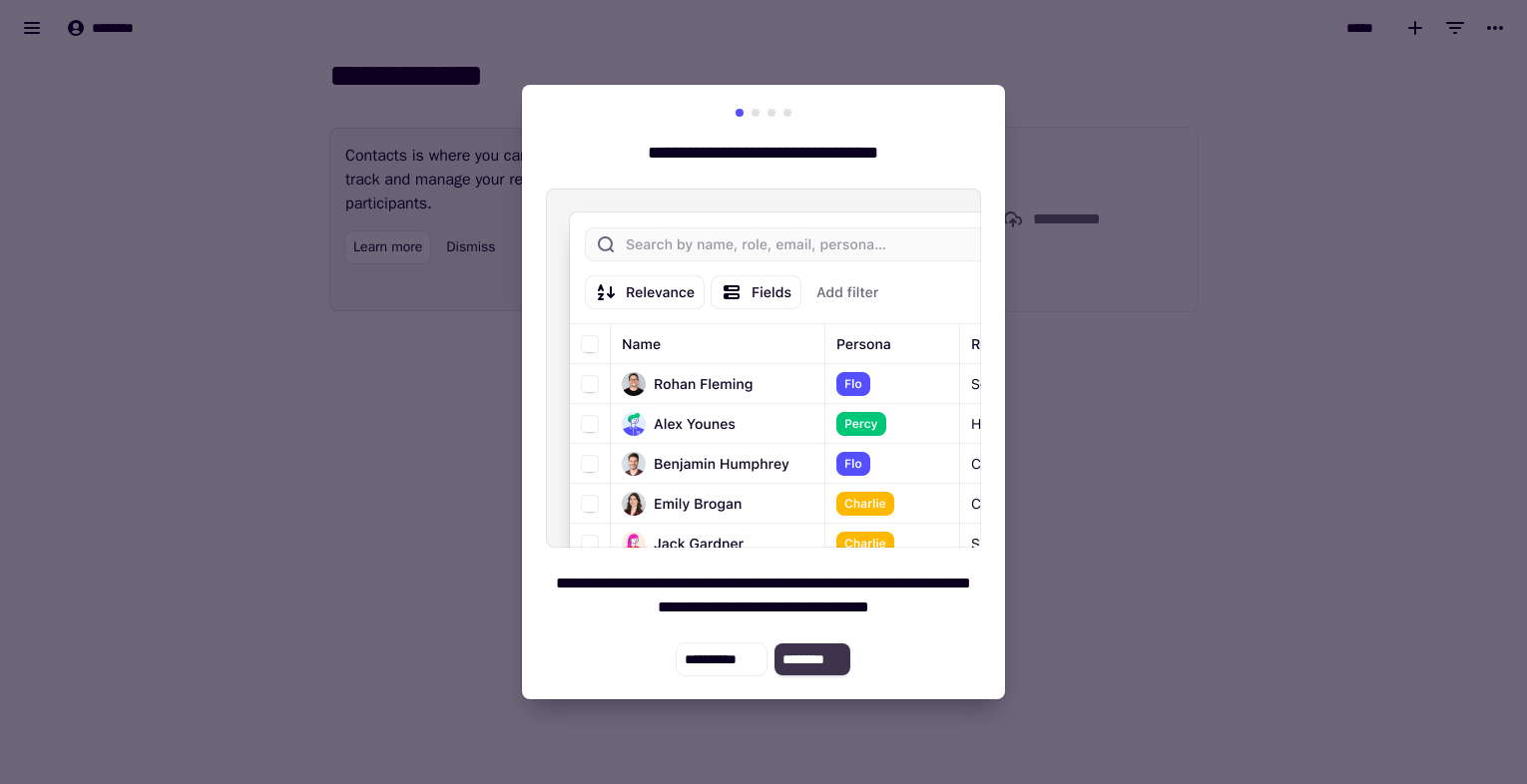 click on "********" 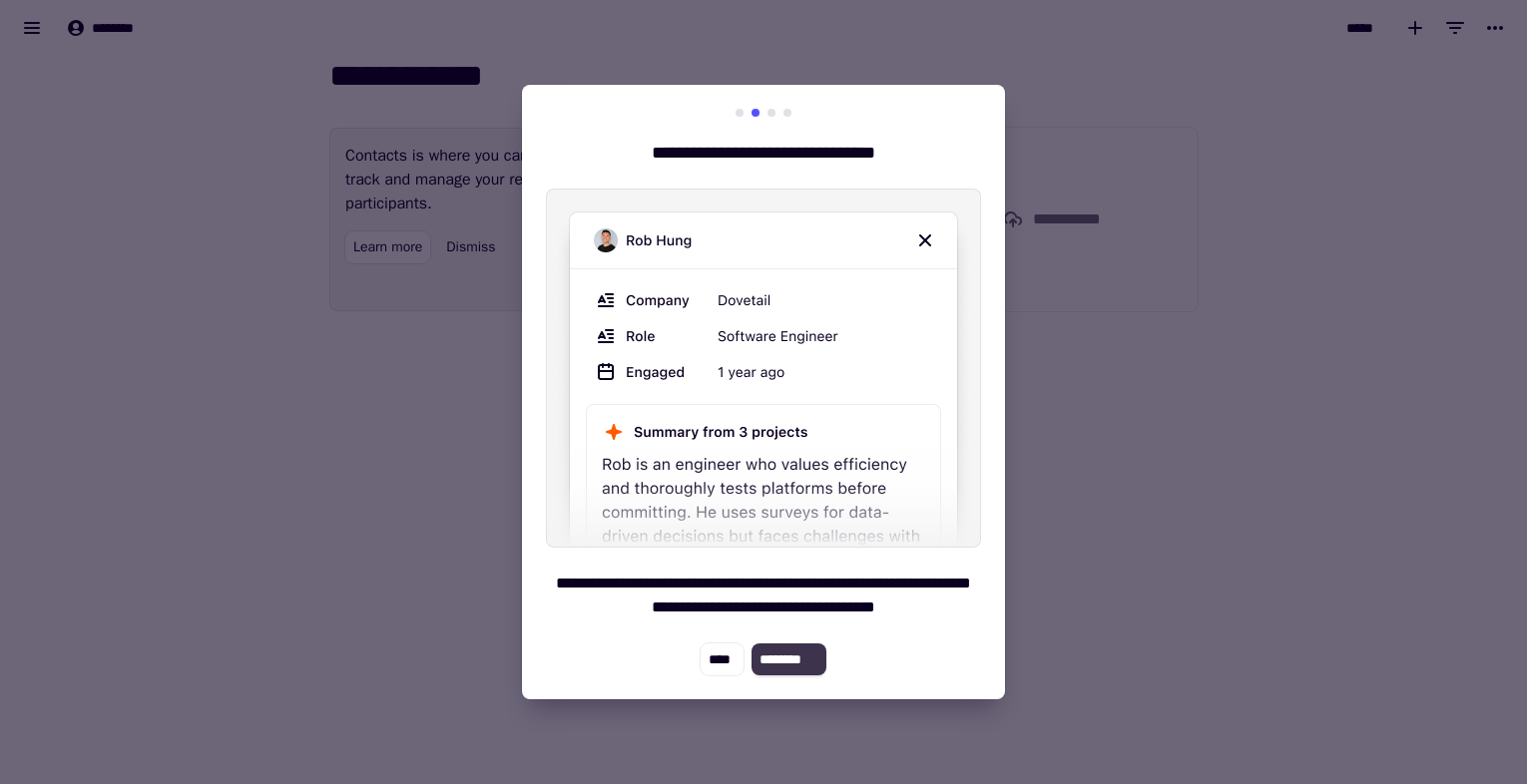 click on "********" 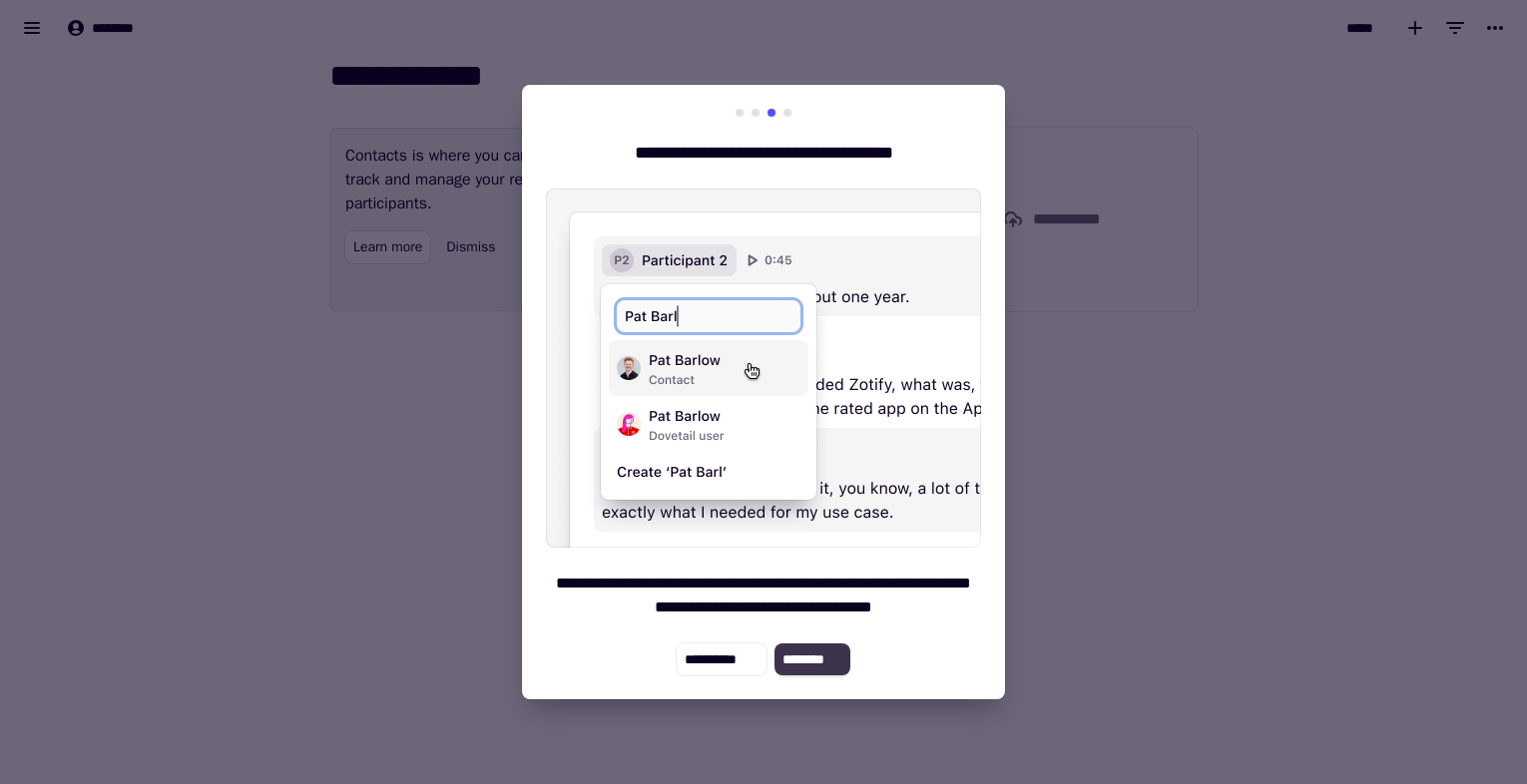 click on "********" 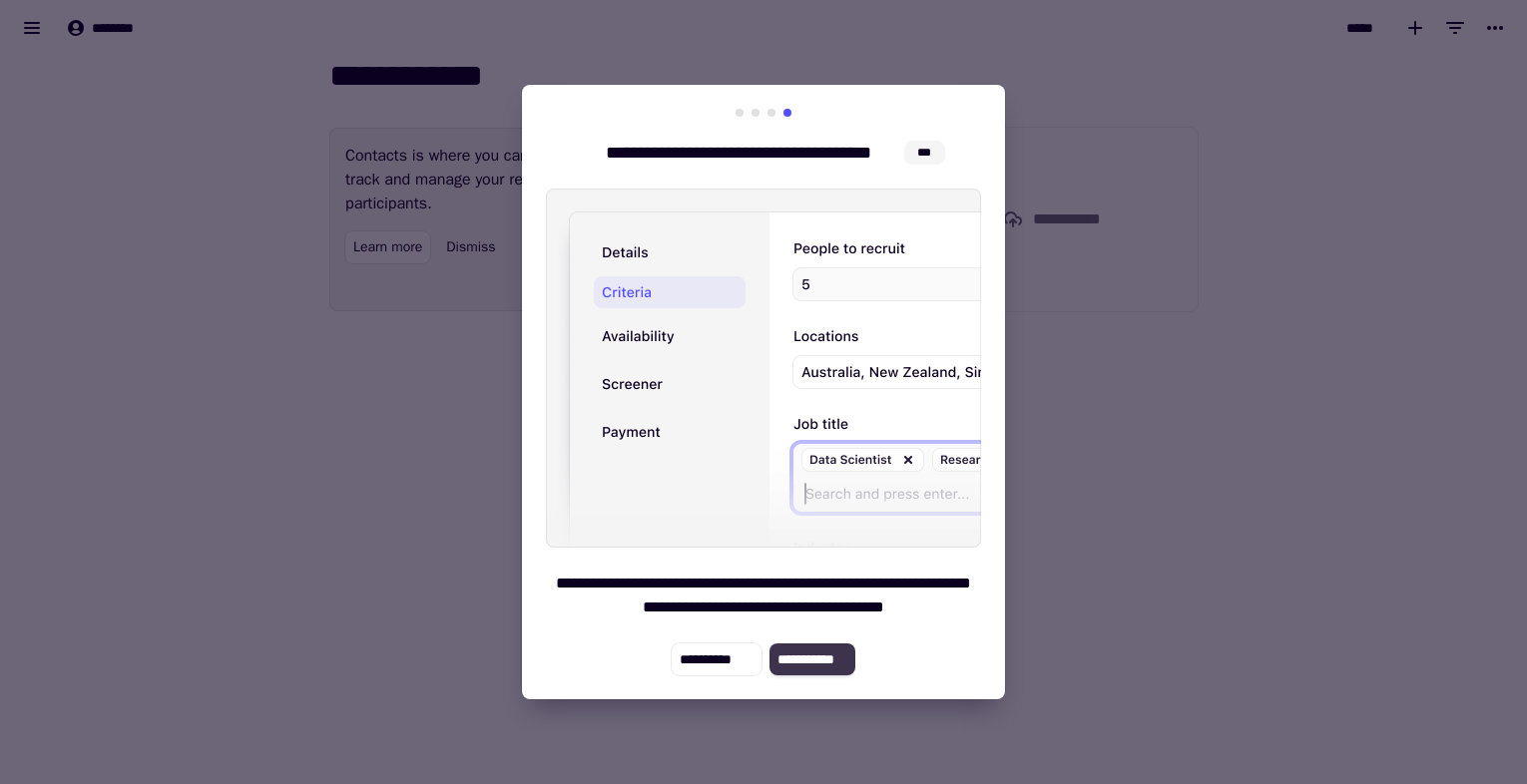 click on "**********" 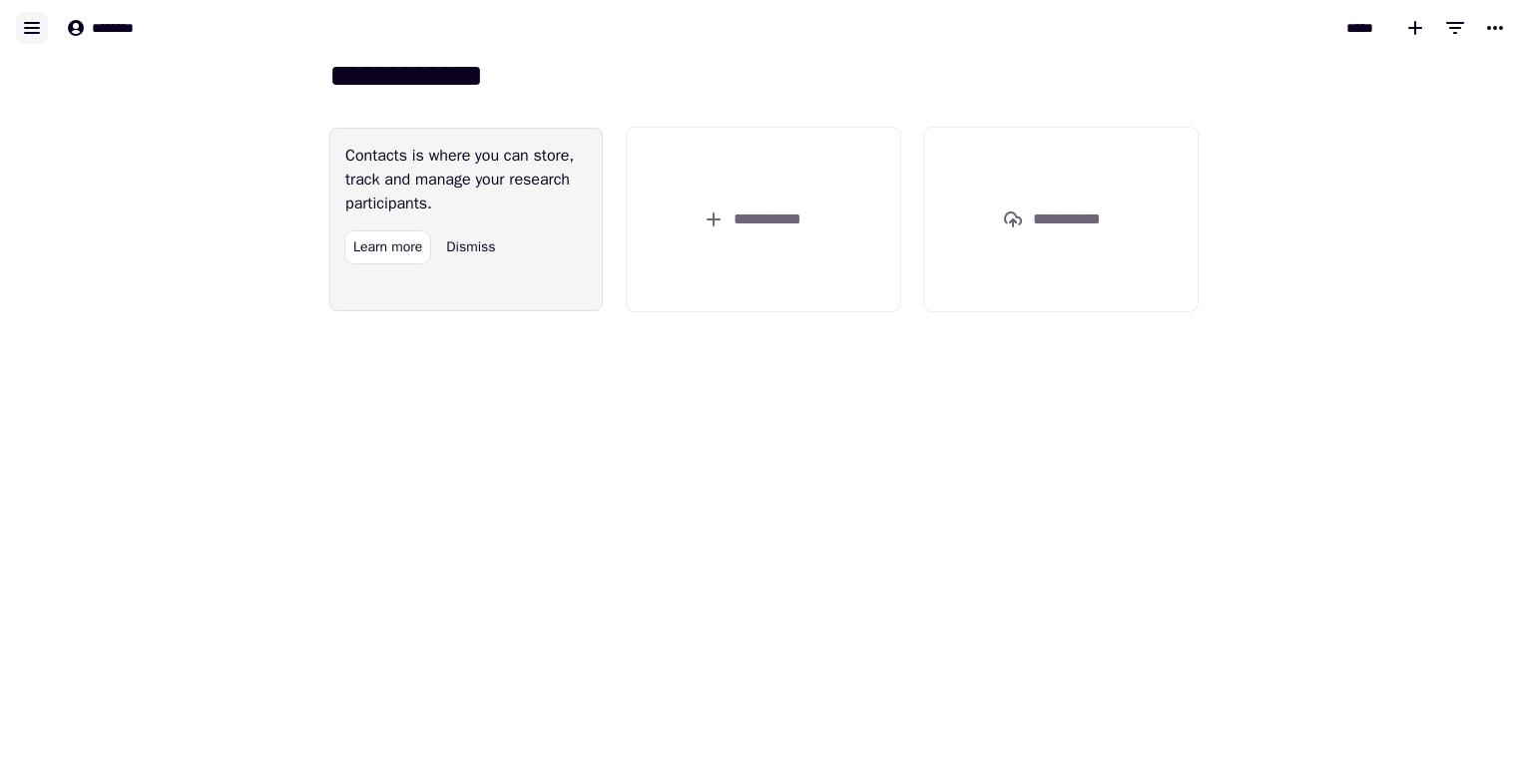 click 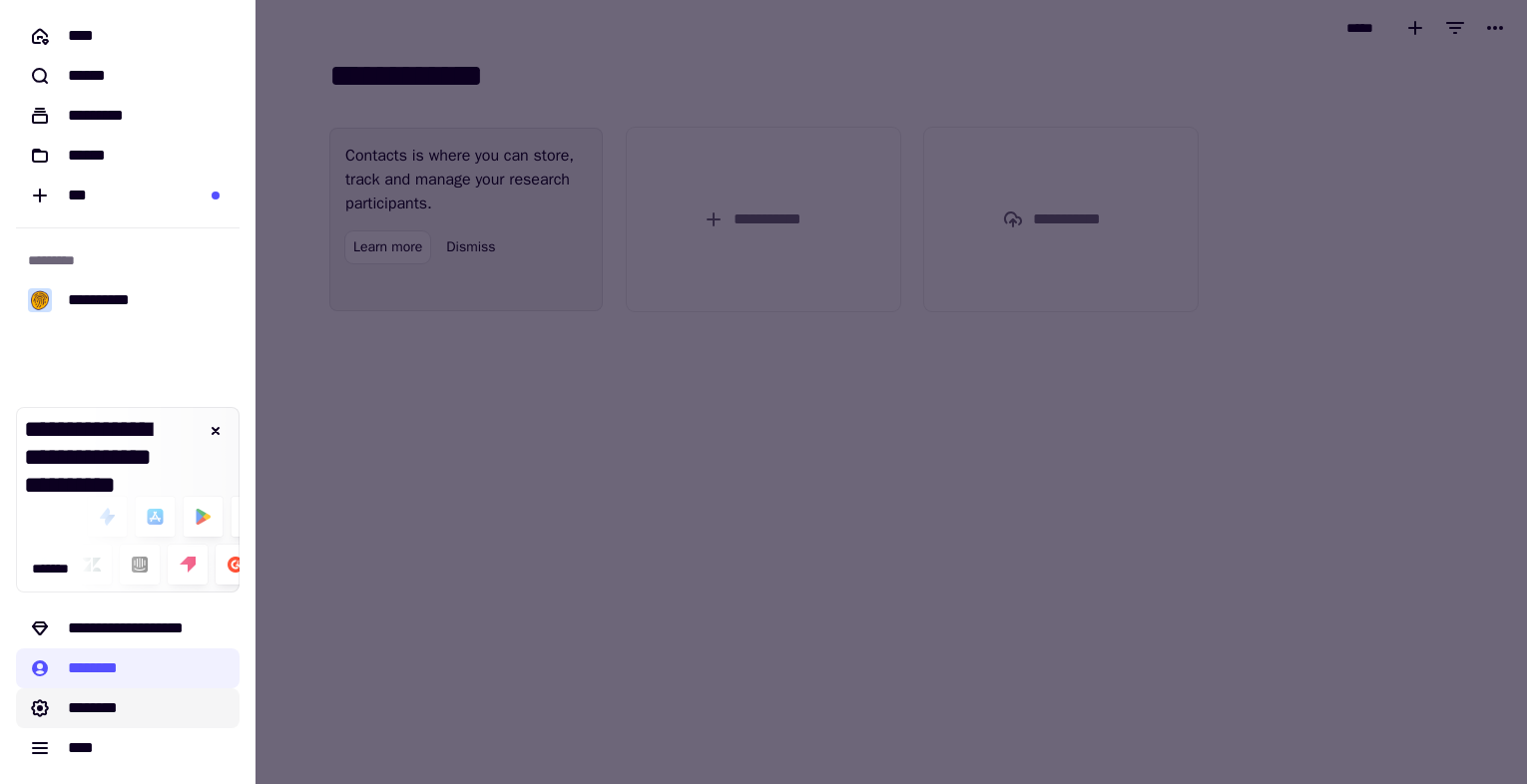 click on "********" 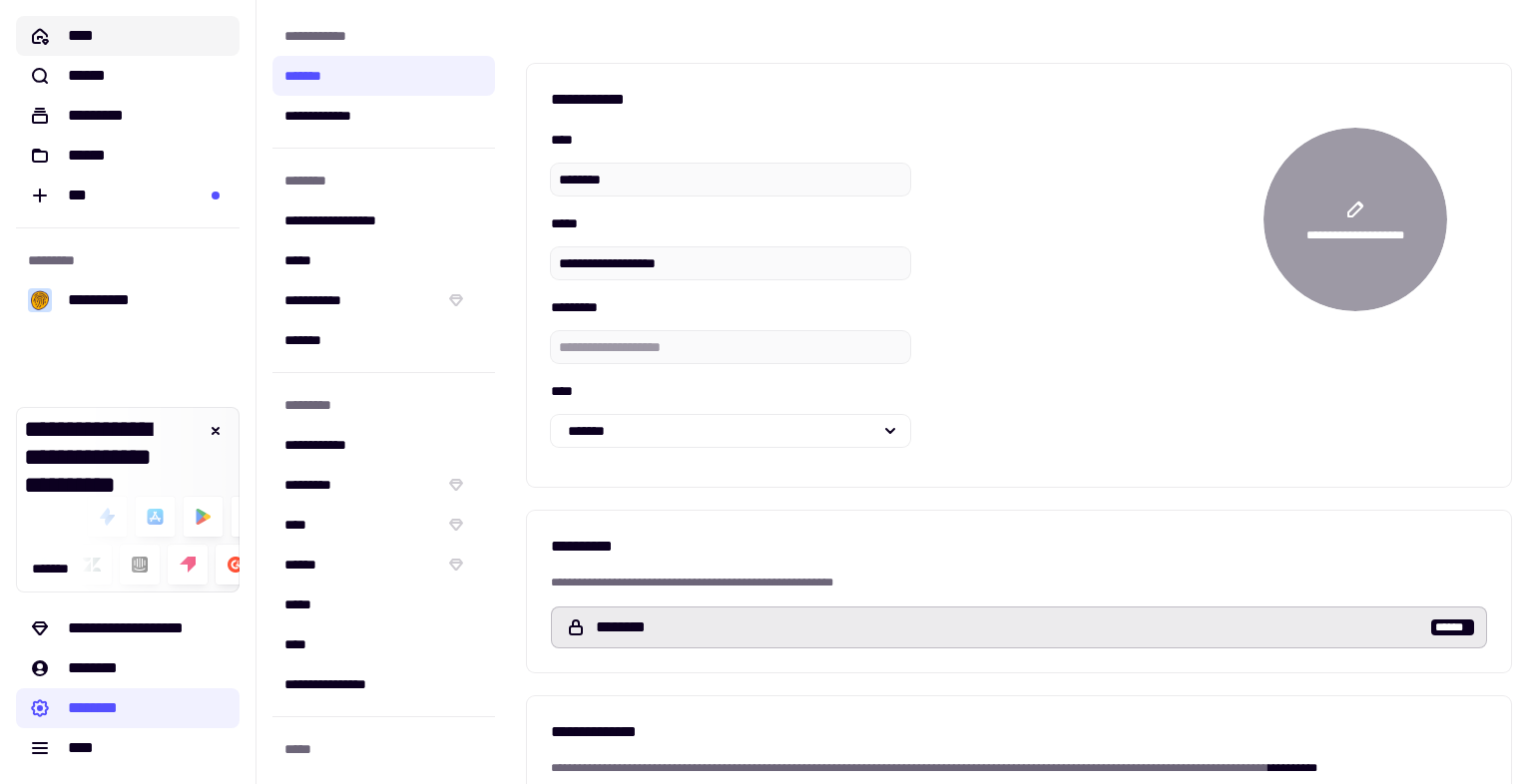 click on "****" 